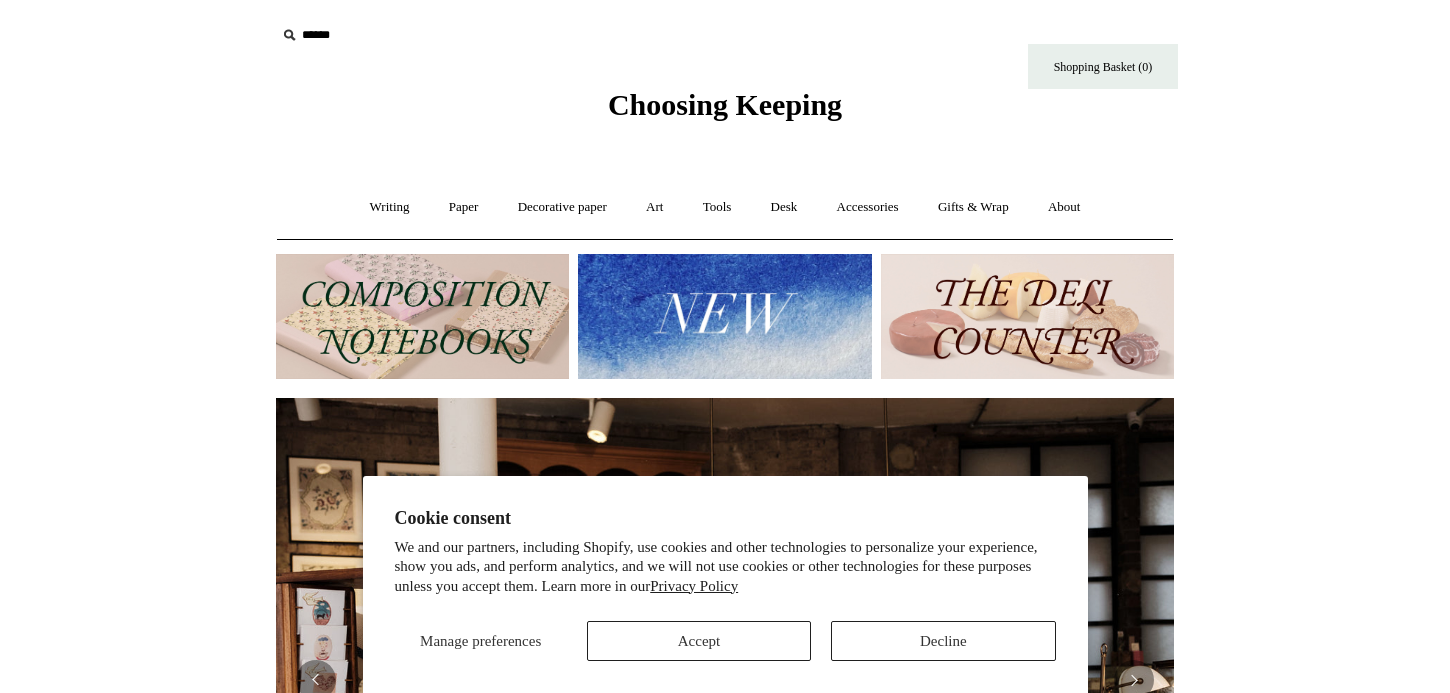 scroll, scrollTop: 0, scrollLeft: 0, axis: both 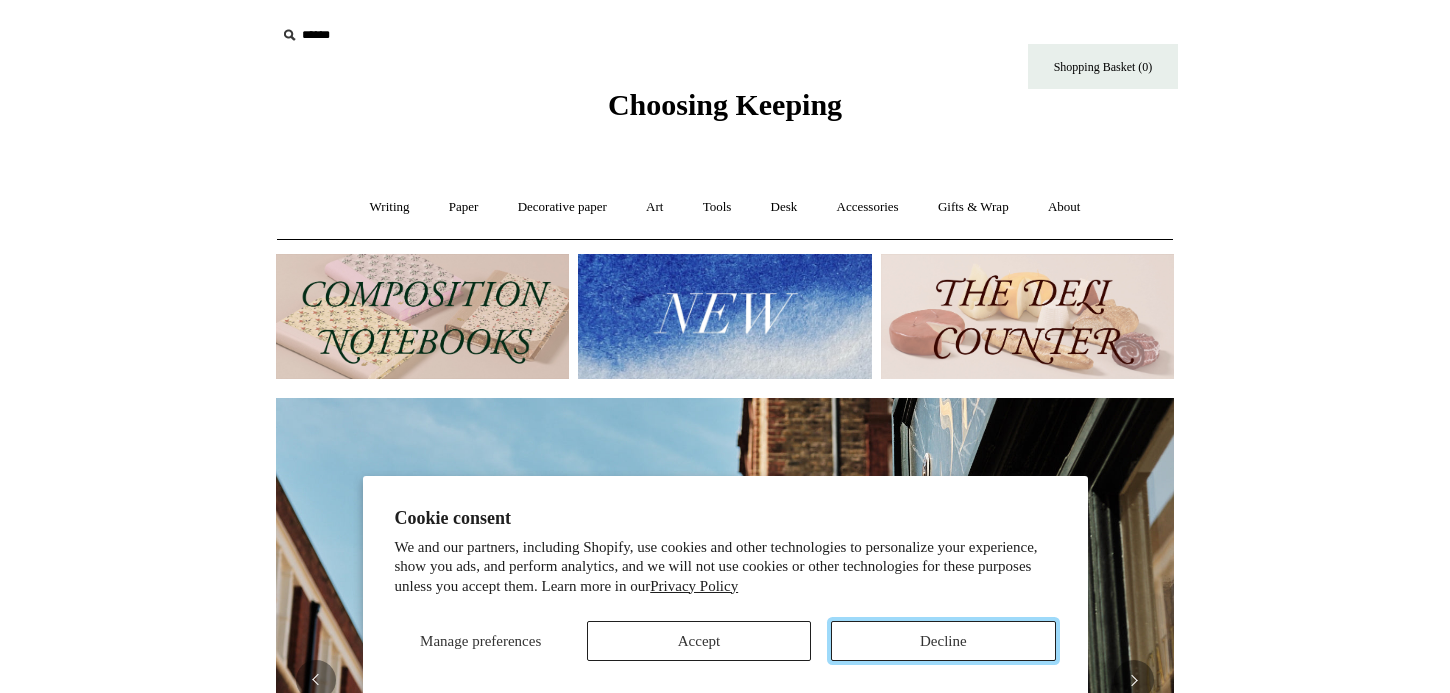 click on "Decline" at bounding box center [943, 641] 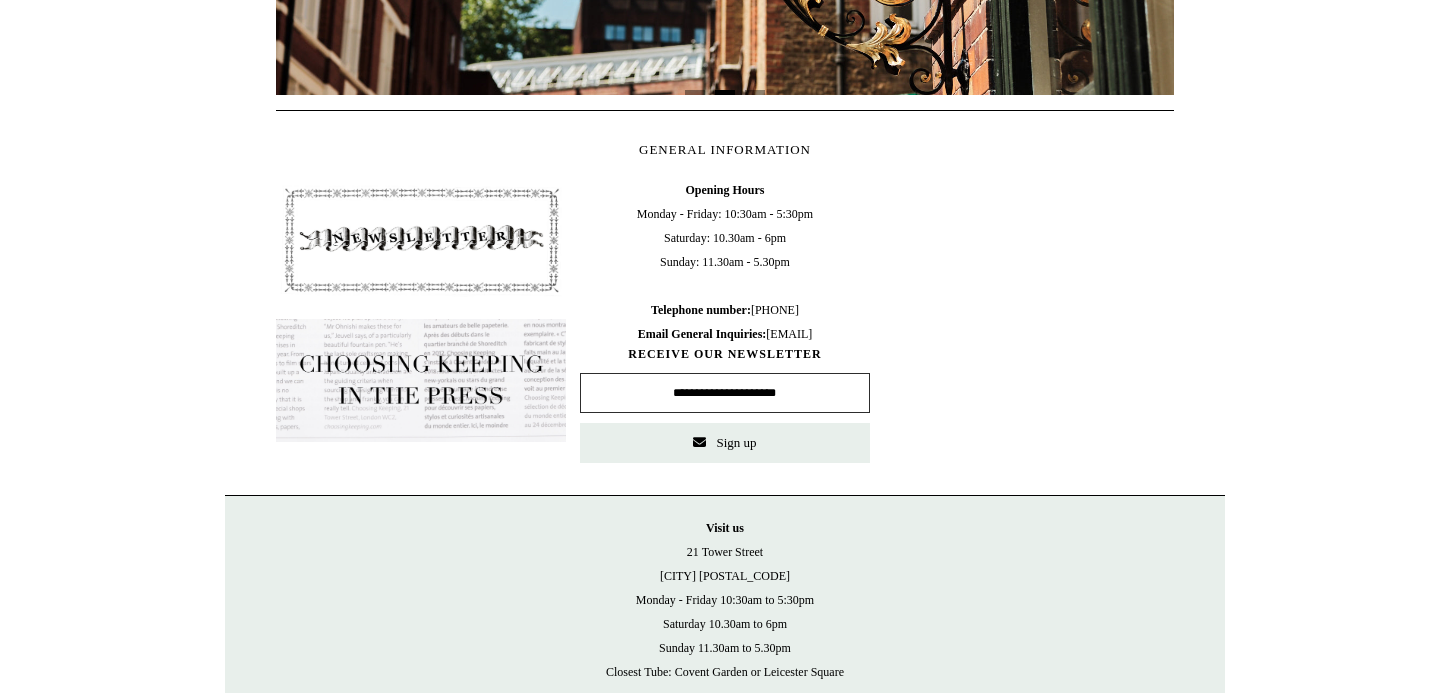 scroll, scrollTop: 991, scrollLeft: 0, axis: vertical 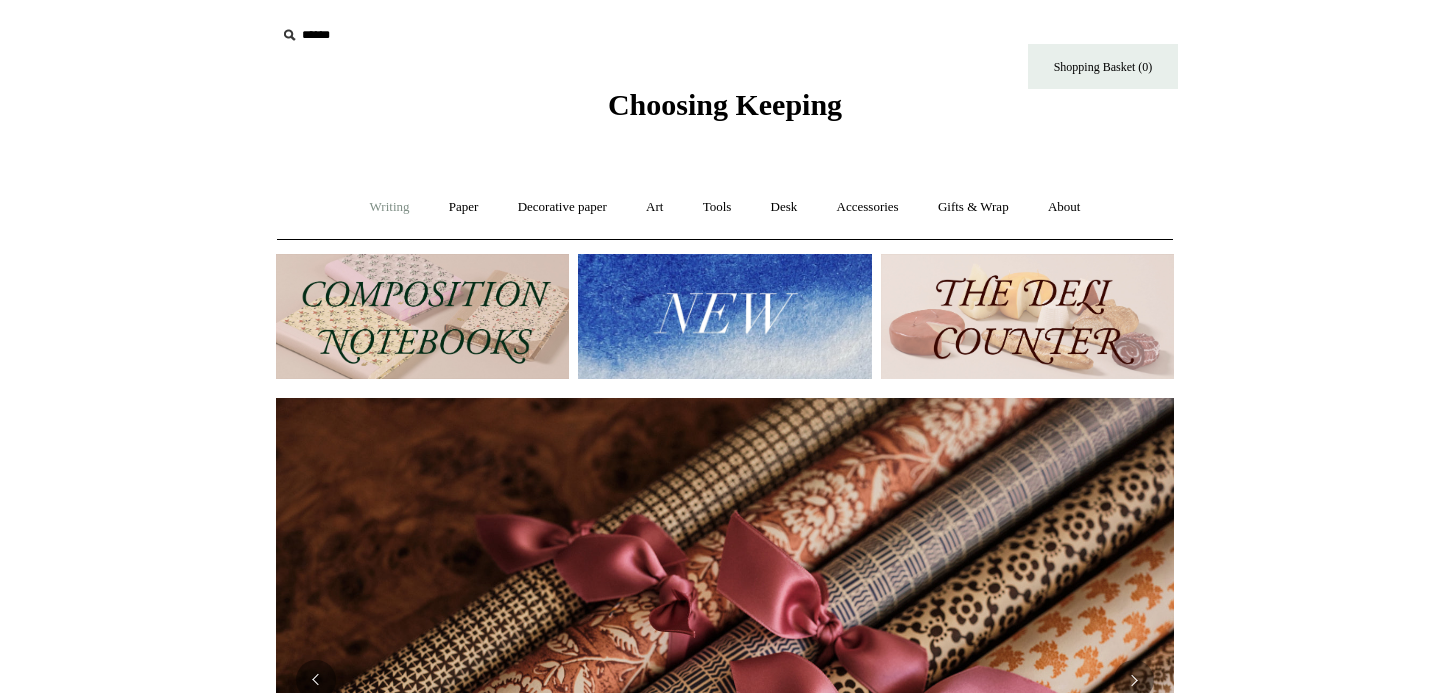 click on "Writing +" at bounding box center [390, 207] 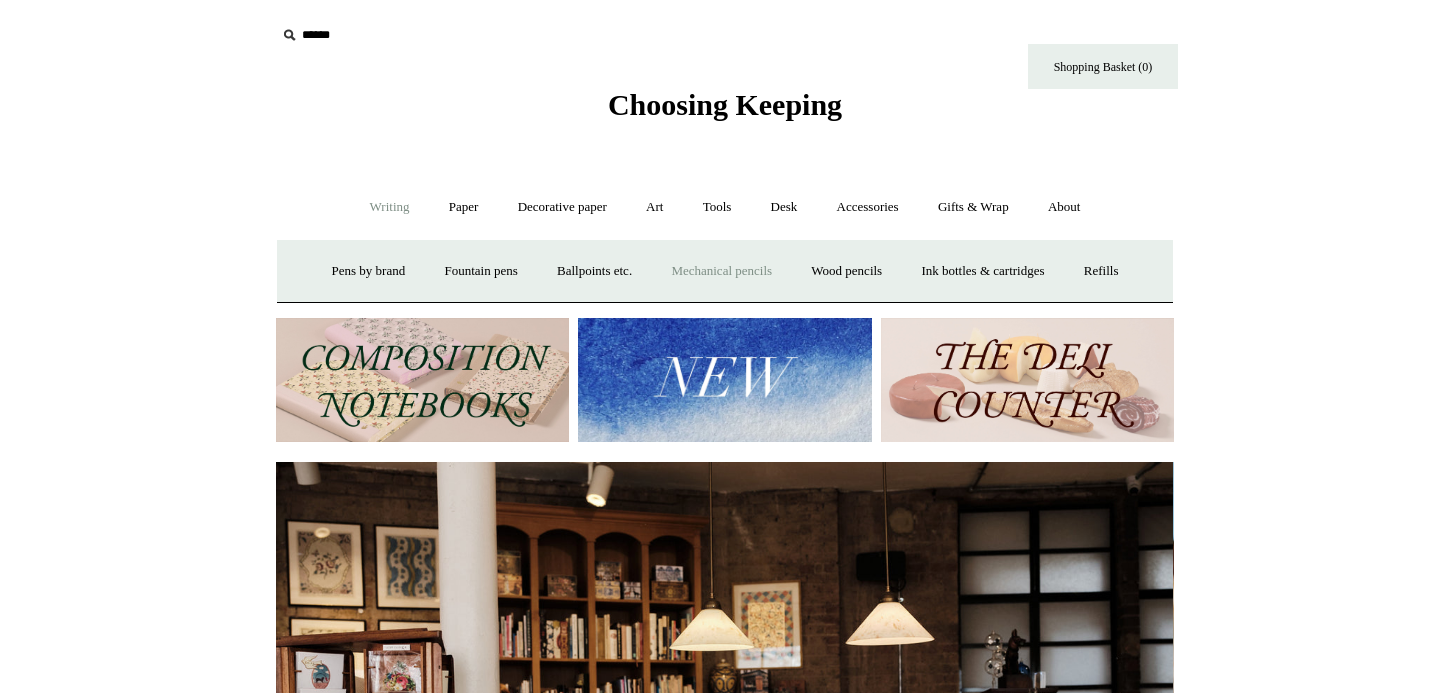 scroll, scrollTop: 0, scrollLeft: 0, axis: both 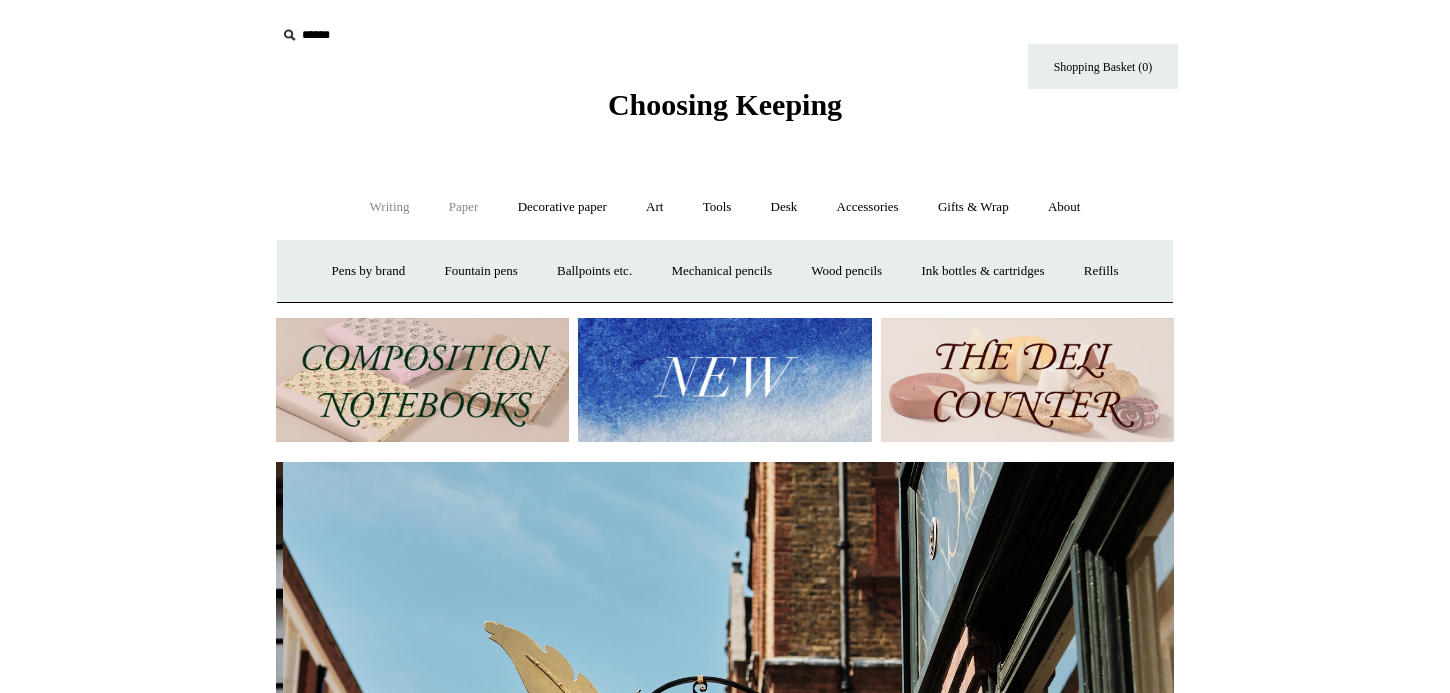 click on "Paper +" at bounding box center (464, 207) 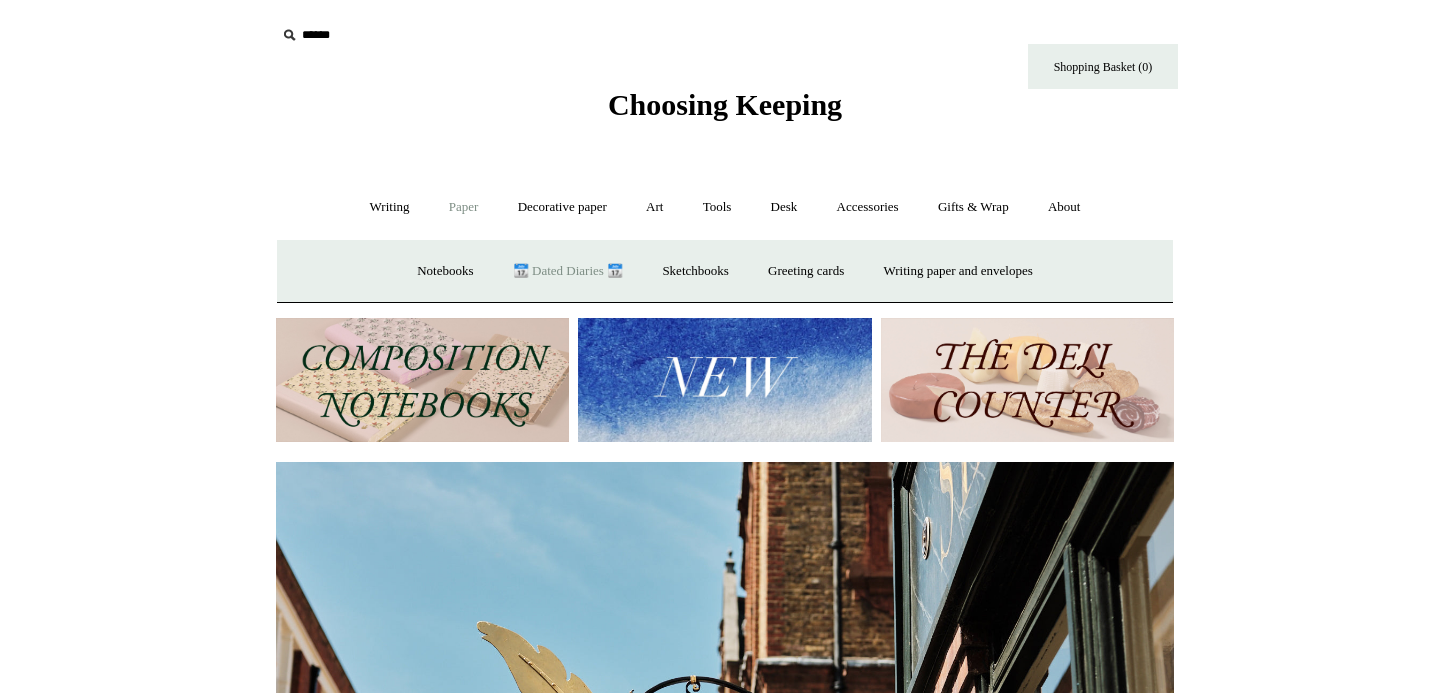 click on "📆 Dated Diaries 📆" at bounding box center [568, 271] 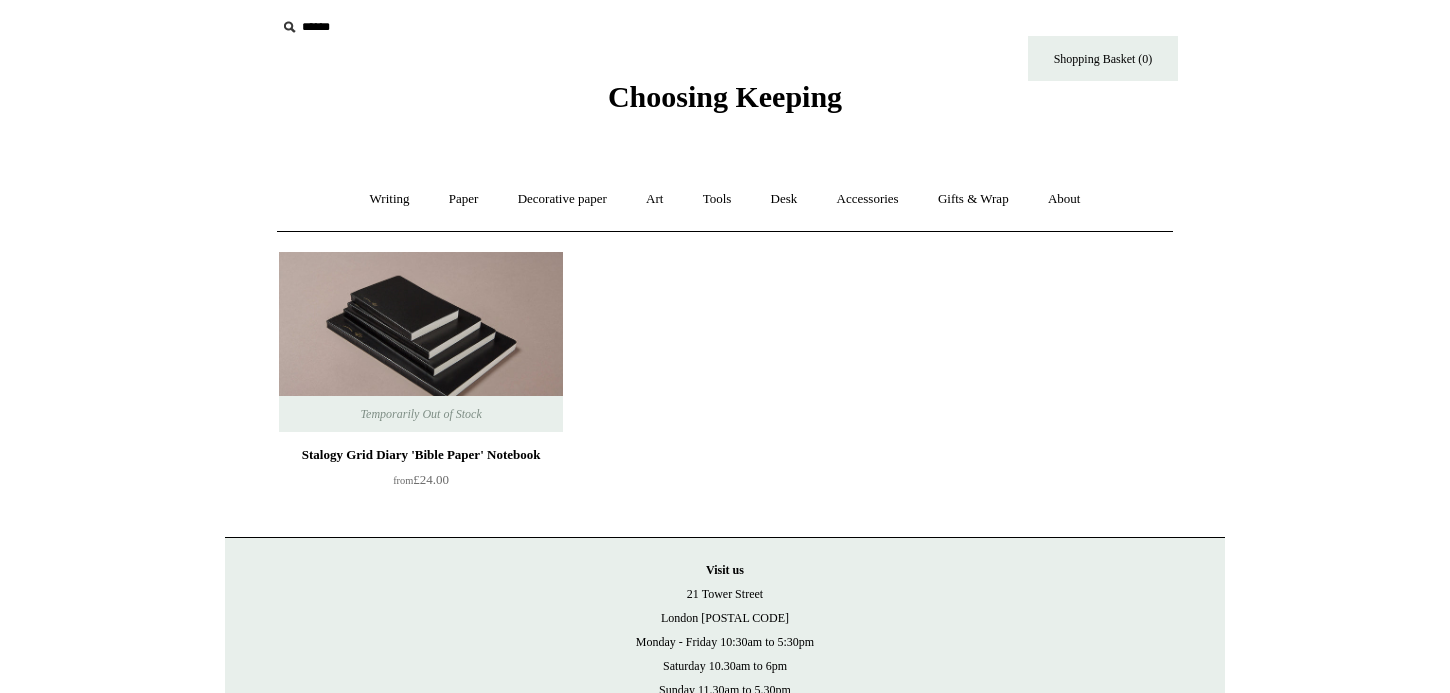 scroll, scrollTop: 14, scrollLeft: 0, axis: vertical 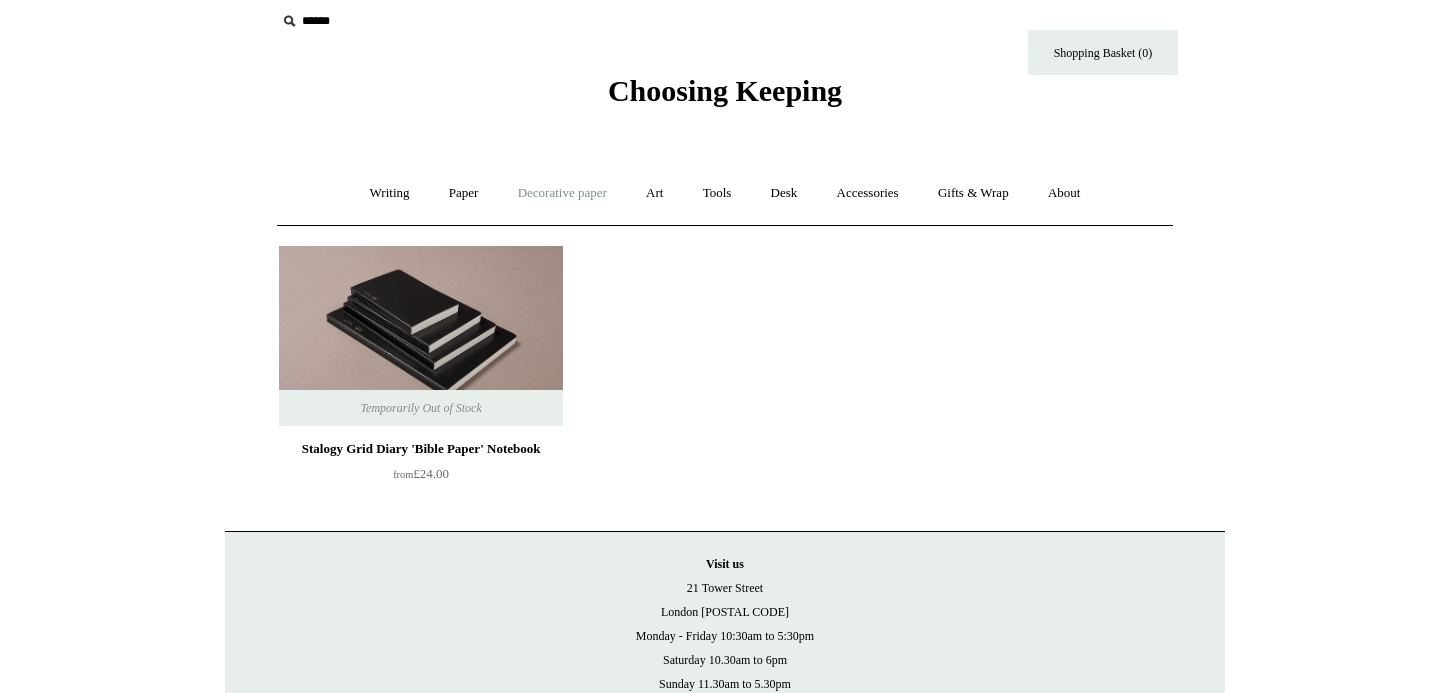 click on "Decorative paper +" at bounding box center [562, 193] 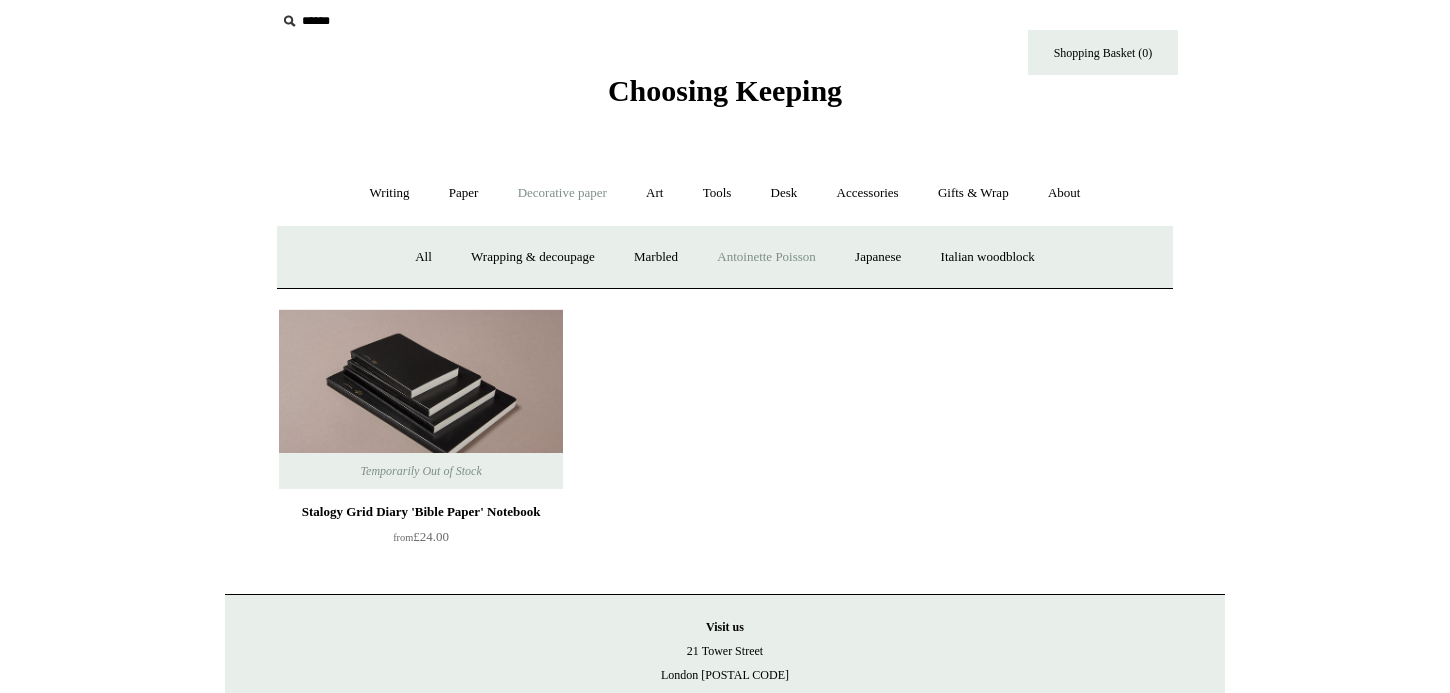 click on "Antoinette Poisson" at bounding box center (766, 257) 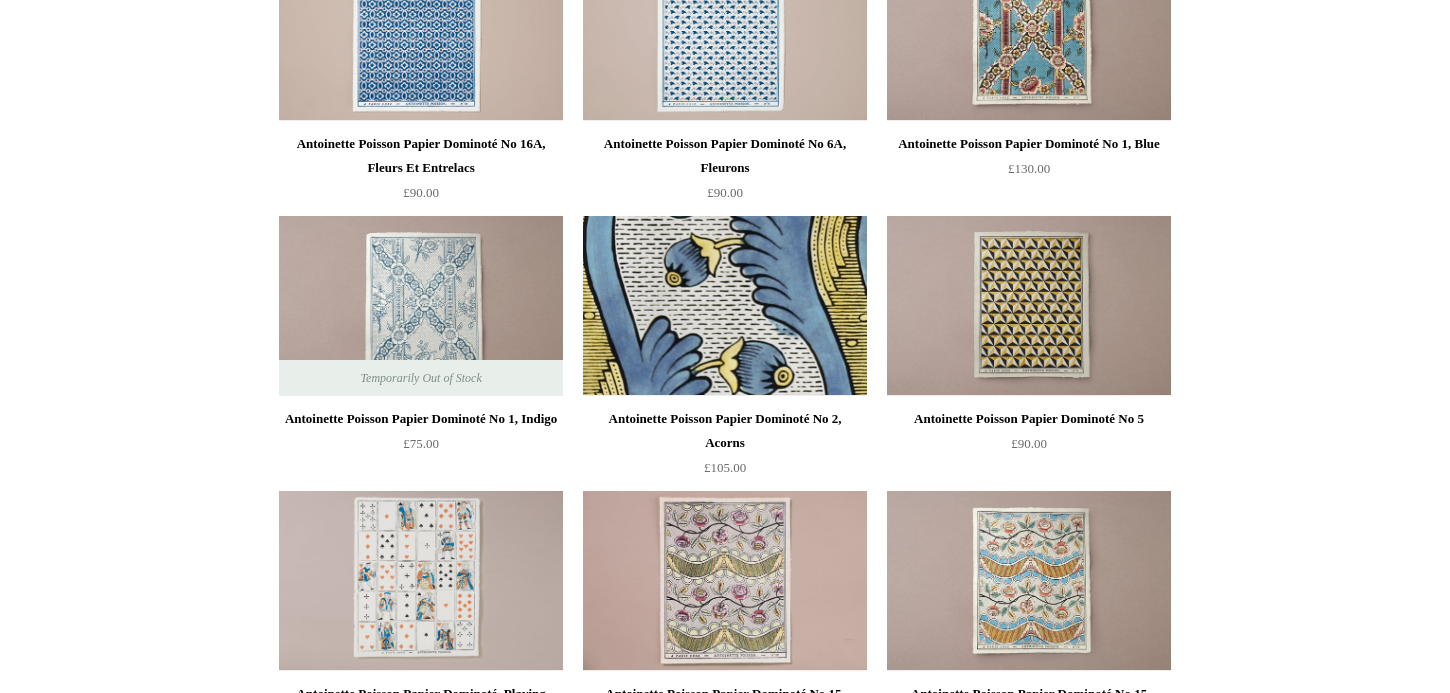 scroll, scrollTop: 0, scrollLeft: 0, axis: both 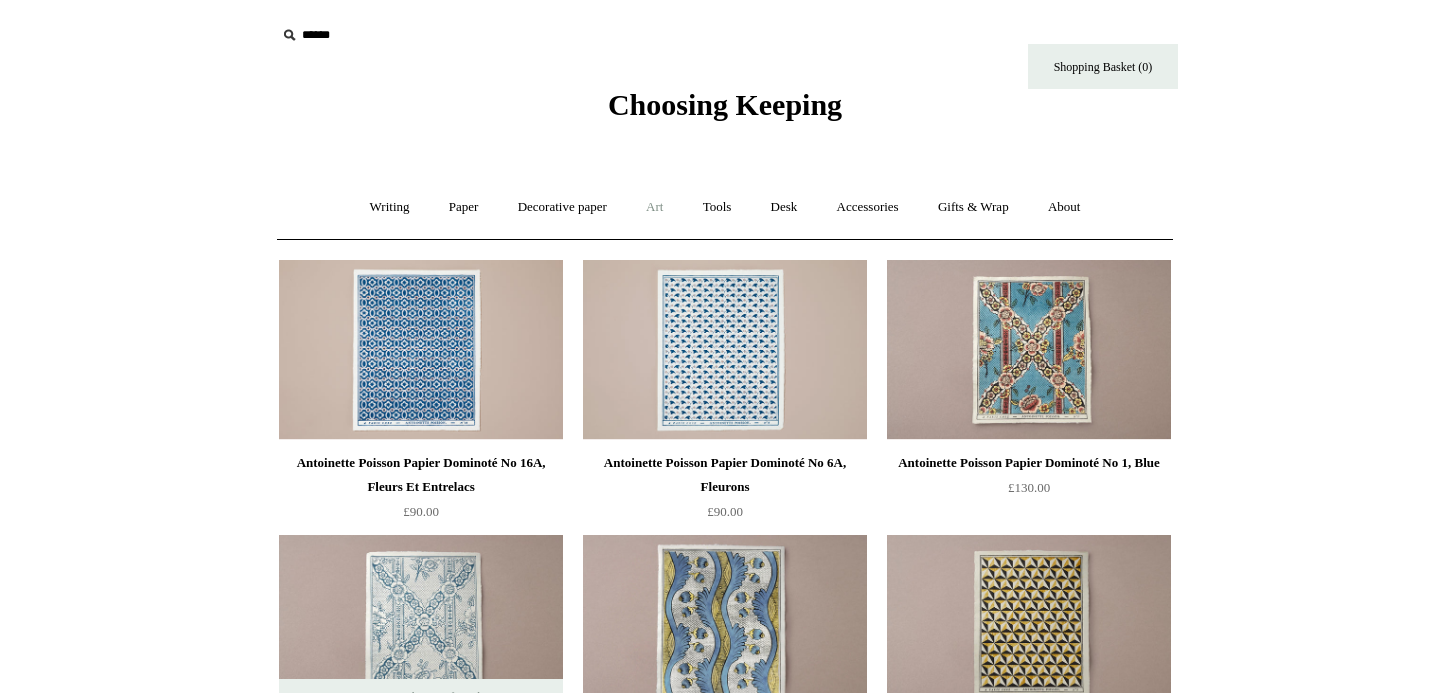 click on "Art +" at bounding box center (654, 207) 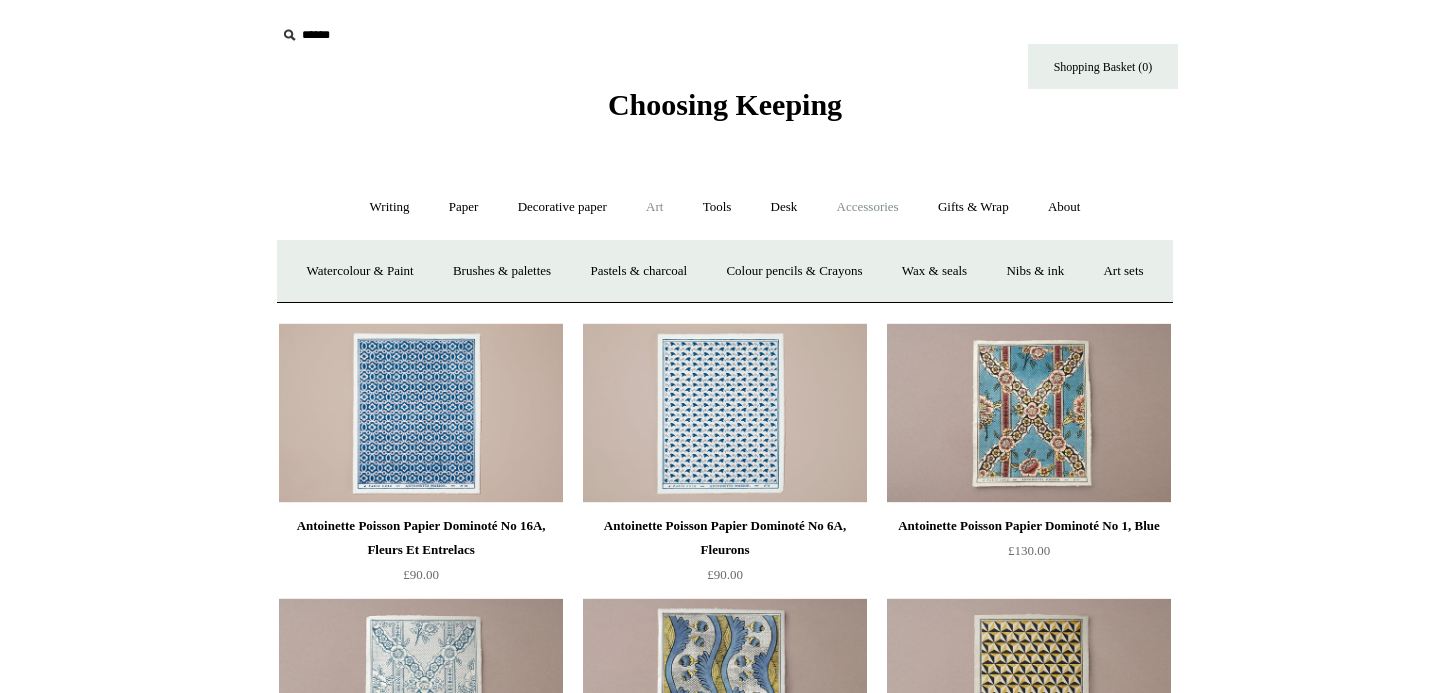 click on "Accessories +" at bounding box center [868, 207] 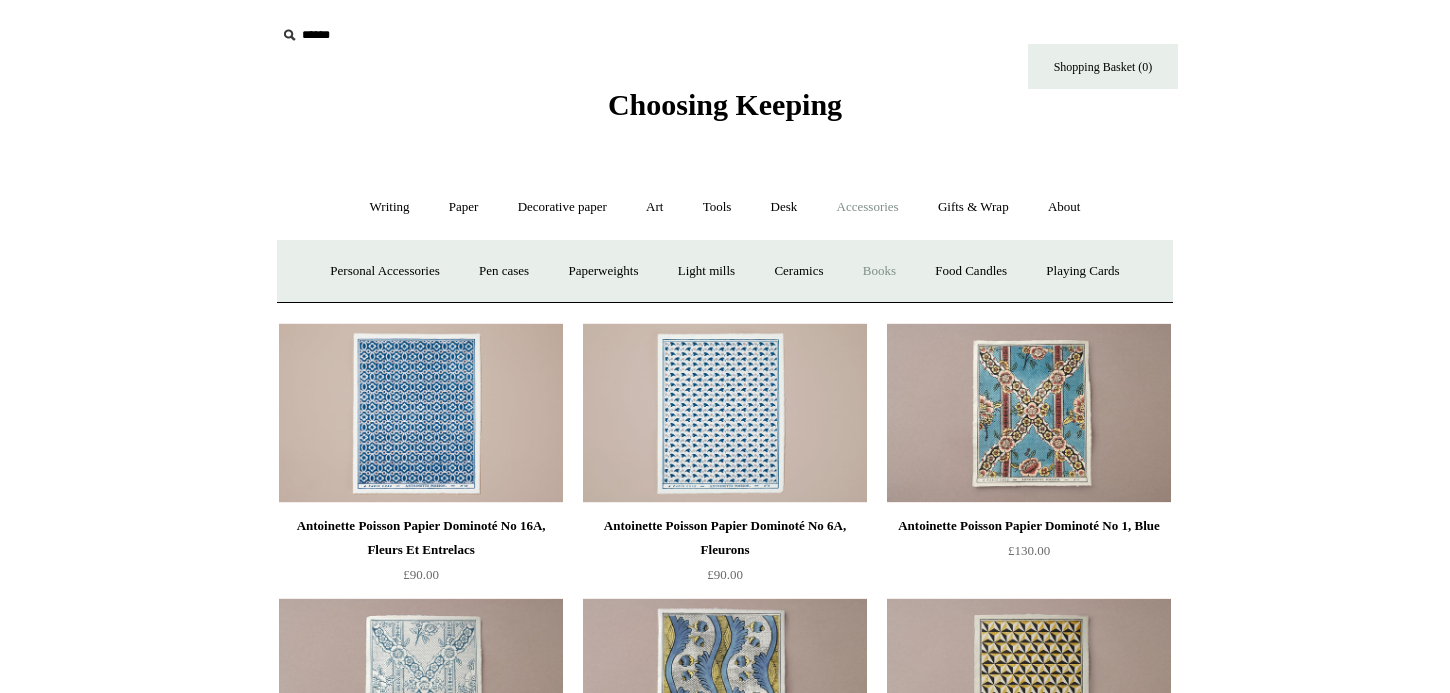click on "Books" at bounding box center (879, 271) 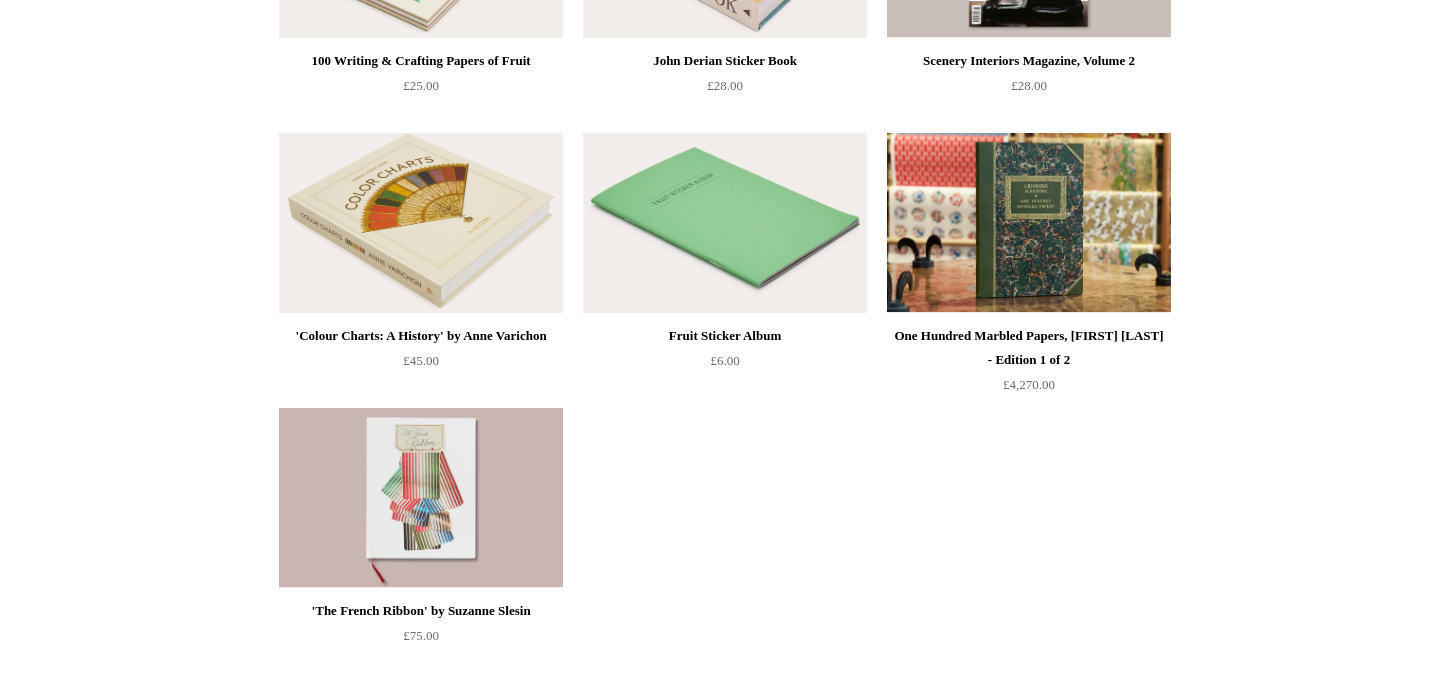 scroll, scrollTop: 0, scrollLeft: 0, axis: both 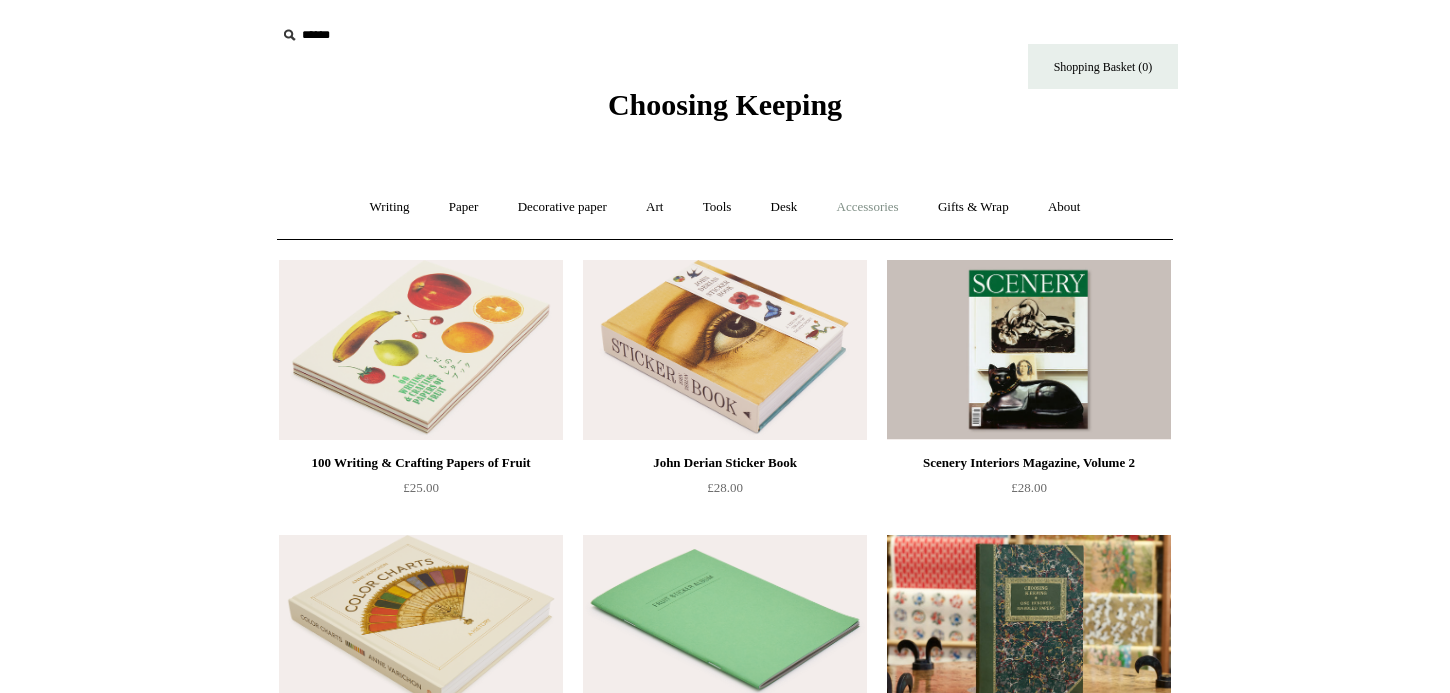 click on "Accessories +" at bounding box center [868, 207] 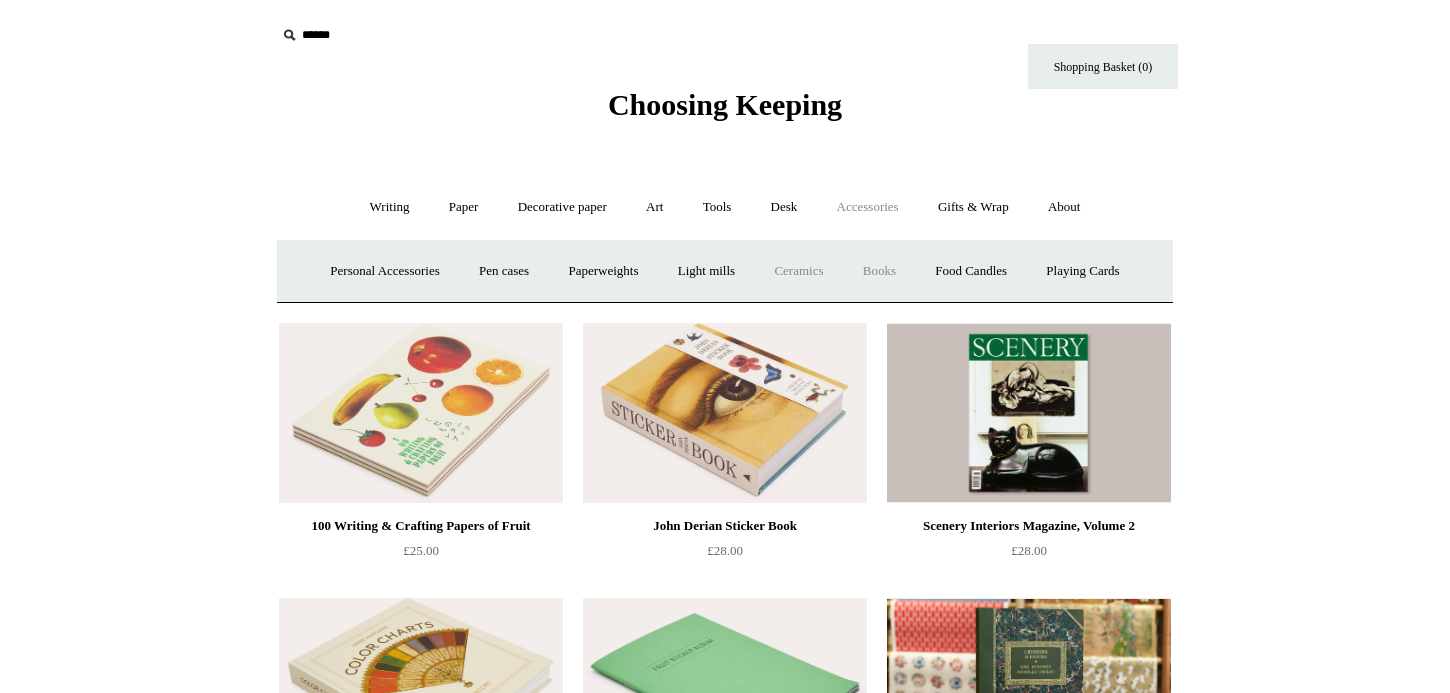 click on "Ceramics  +" at bounding box center (798, 271) 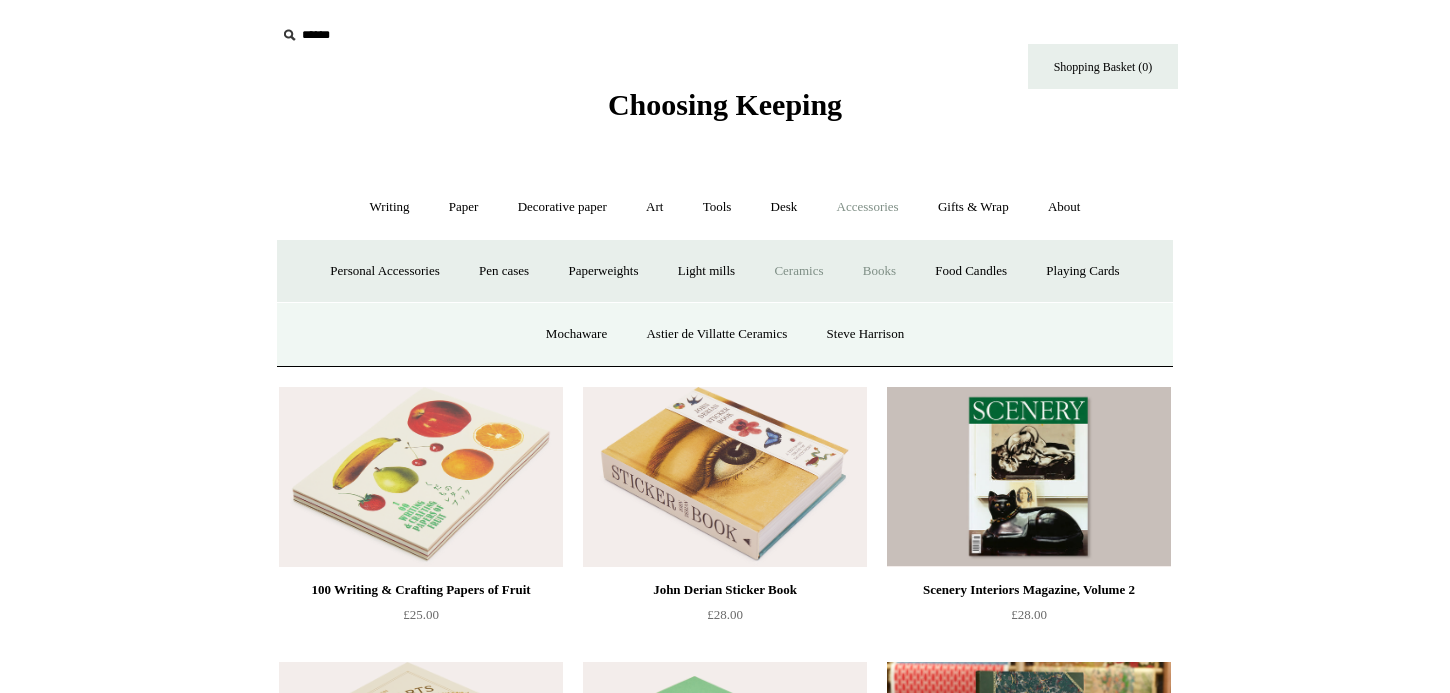 click on "Ceramics  -" at bounding box center (798, 271) 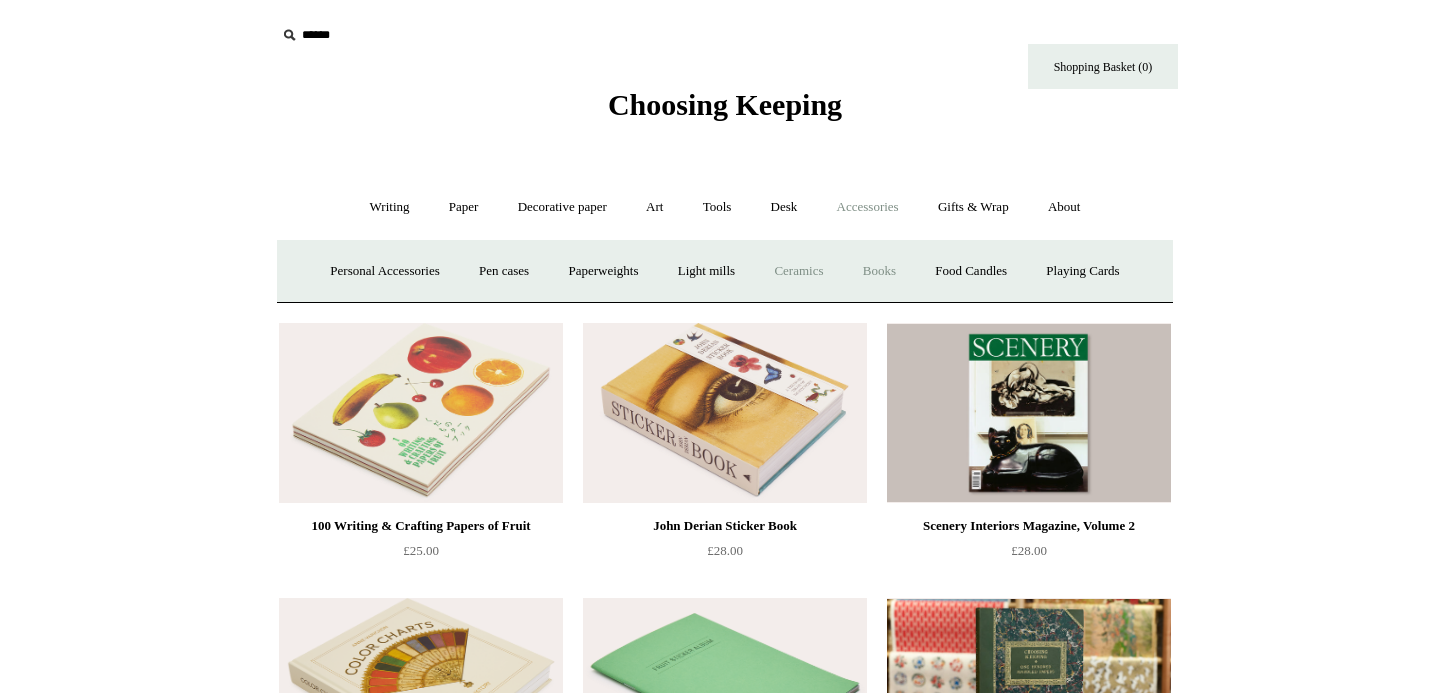 click on "Ceramics  +" at bounding box center (798, 271) 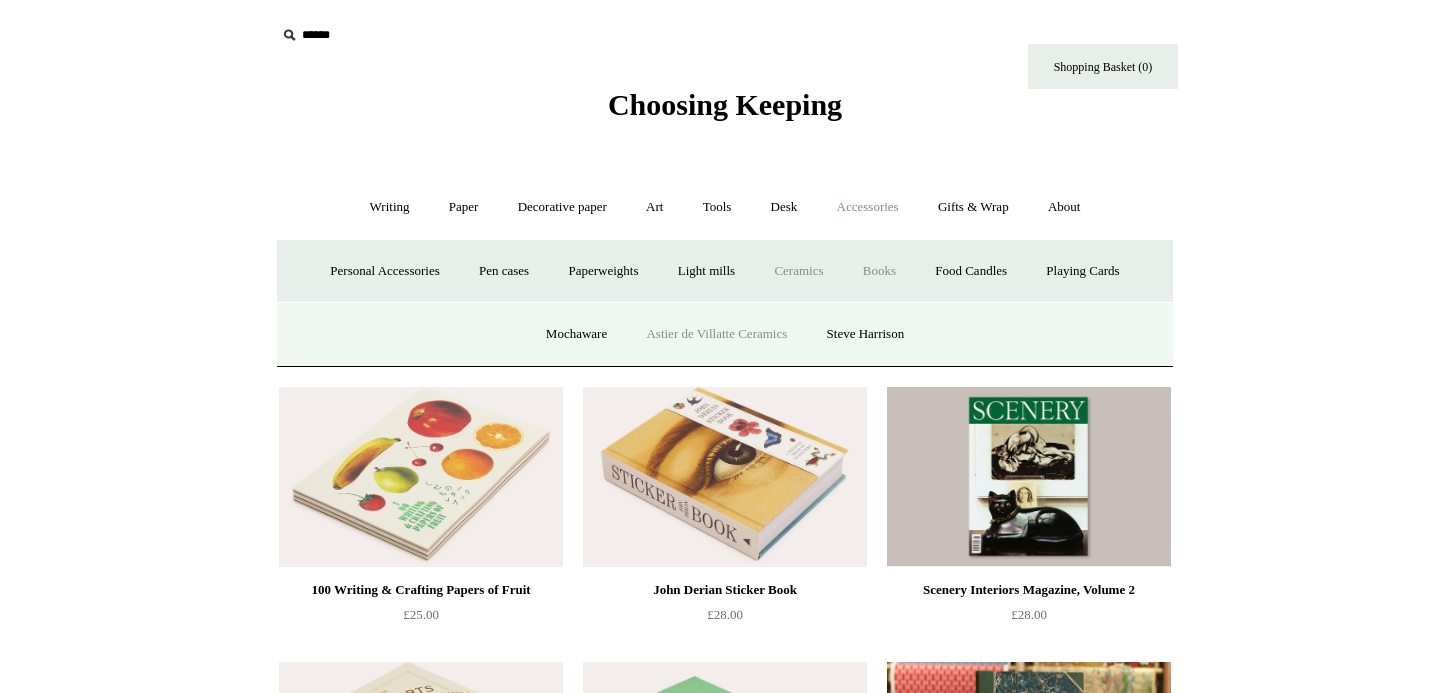 click on "Astier de Villatte Ceramics" at bounding box center [716, 334] 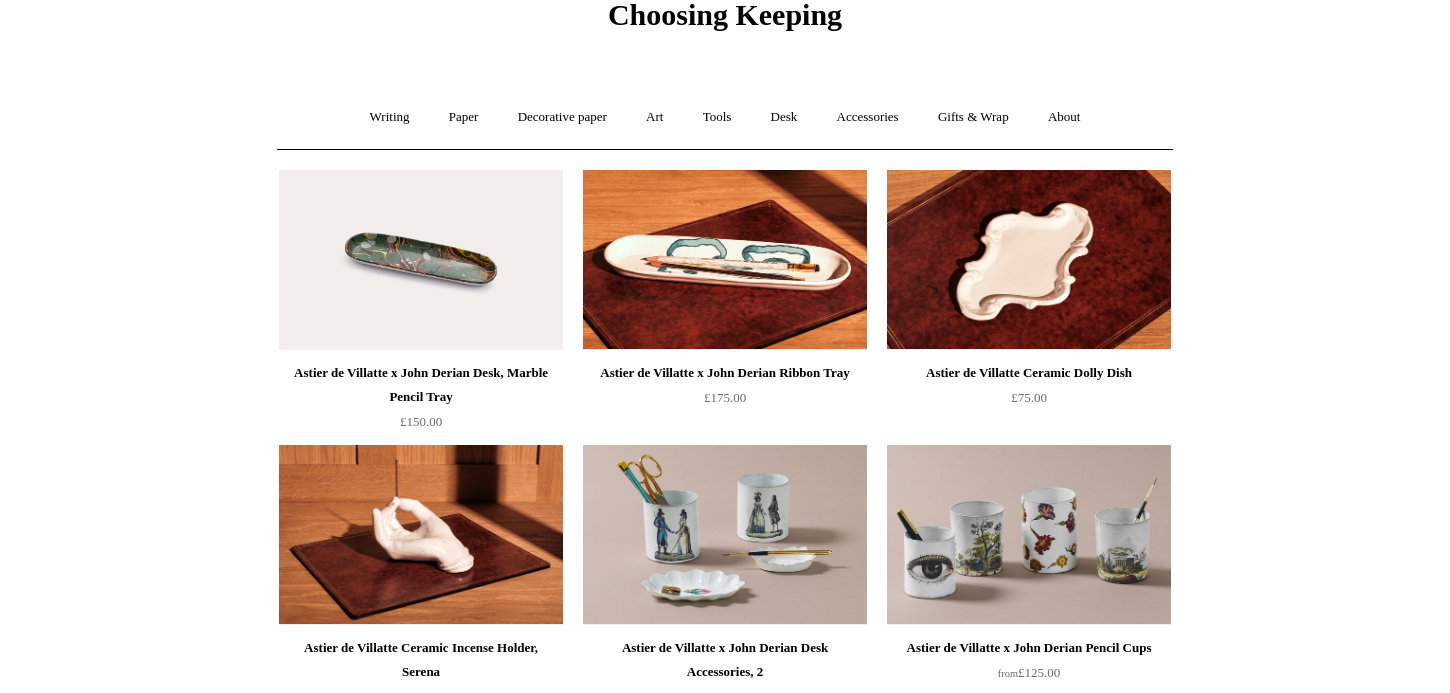 scroll, scrollTop: 0, scrollLeft: 0, axis: both 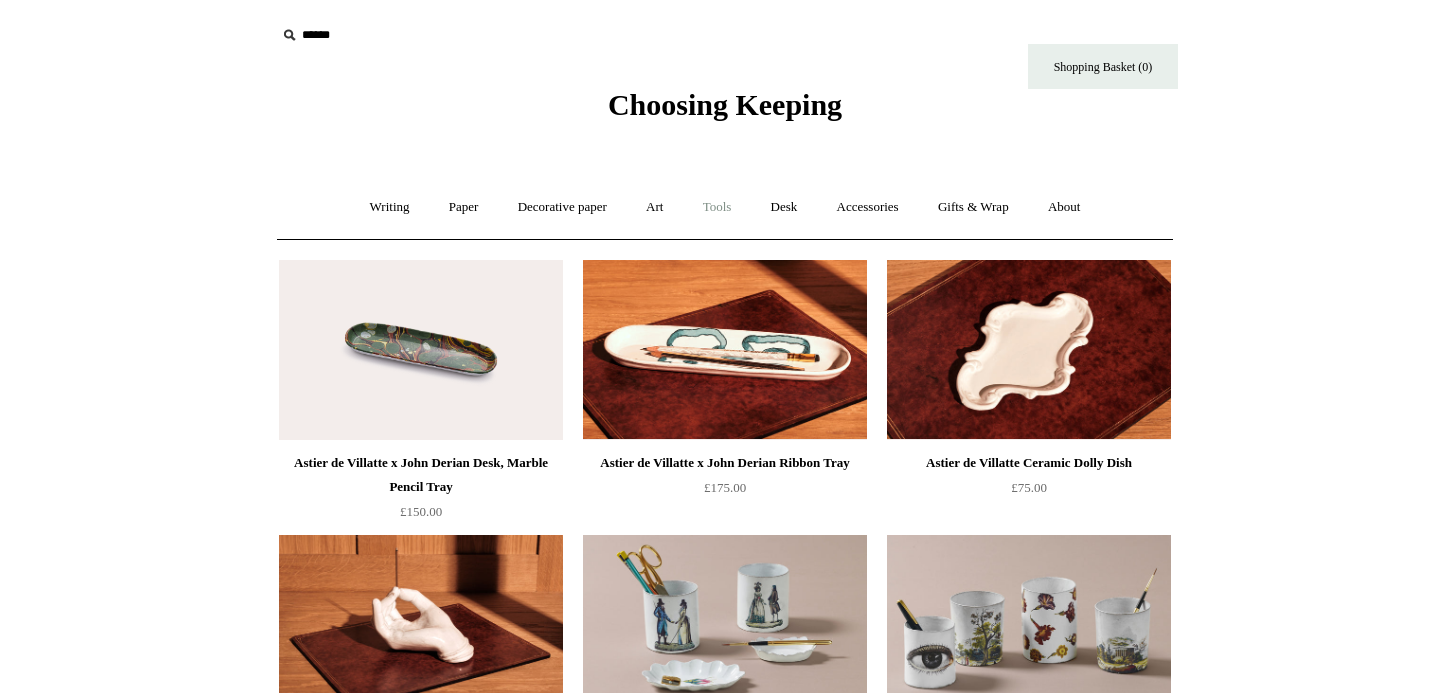 click on "Tools +" at bounding box center [717, 207] 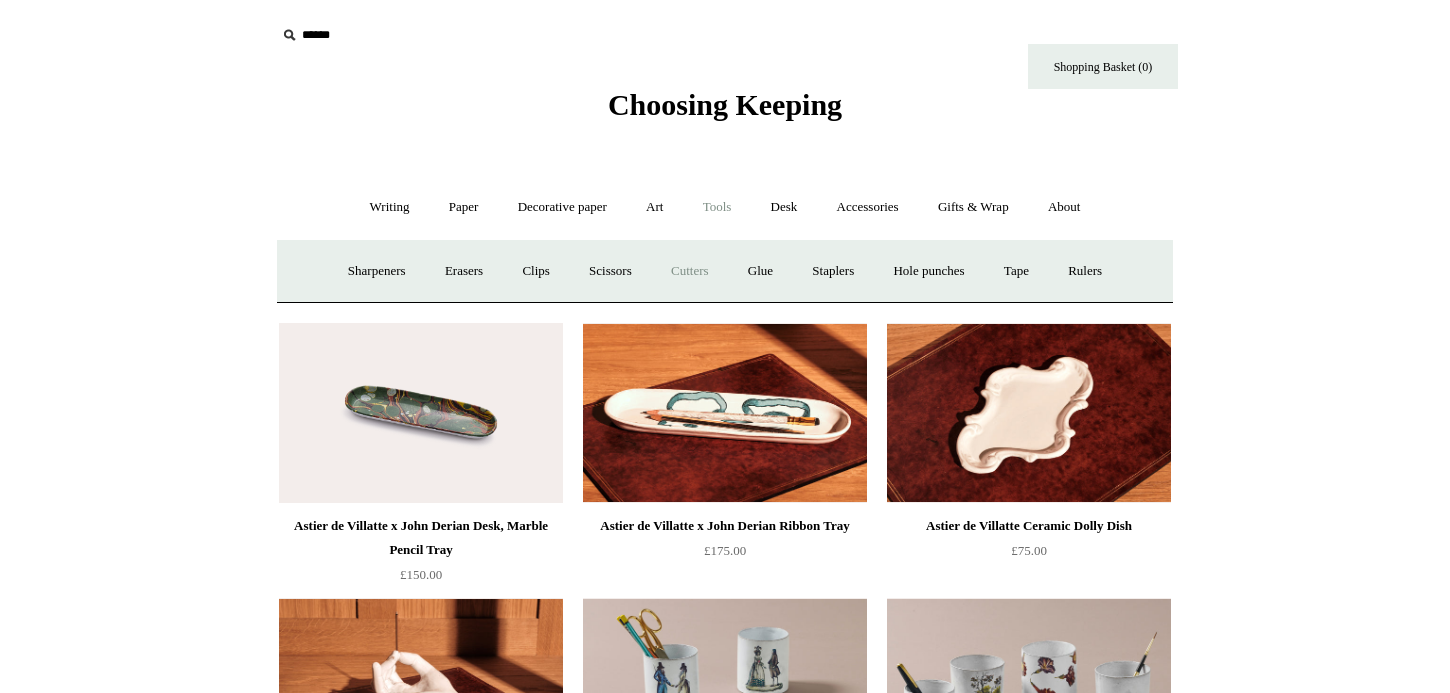 click on "Cutters" at bounding box center [690, 271] 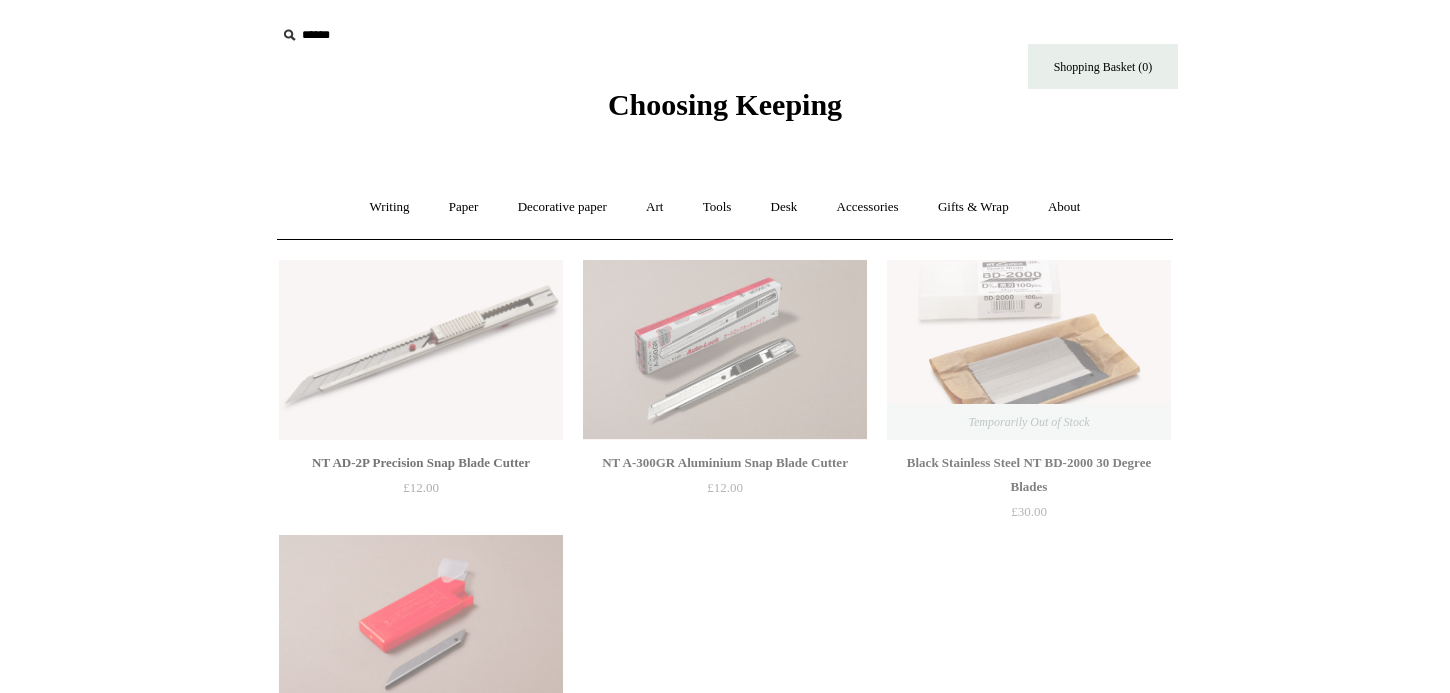 scroll, scrollTop: 0, scrollLeft: 0, axis: both 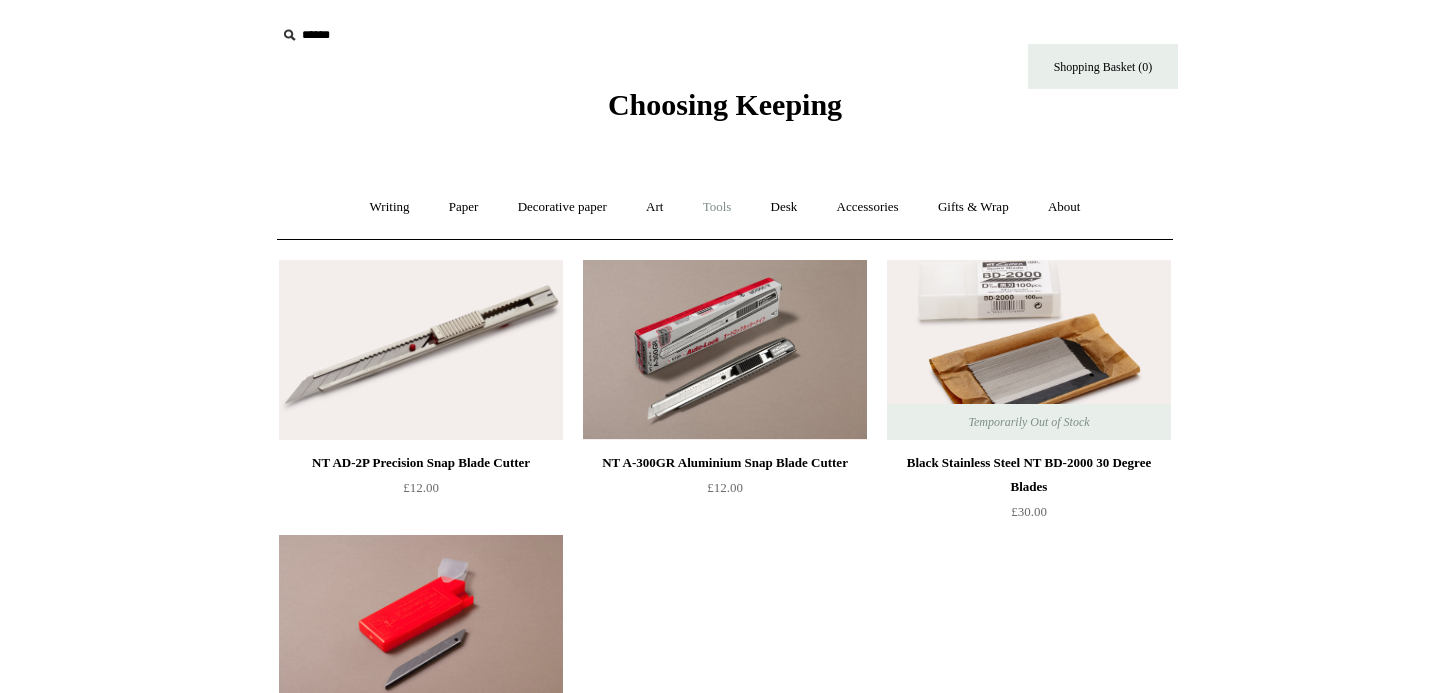 click on "Tools +" at bounding box center [717, 207] 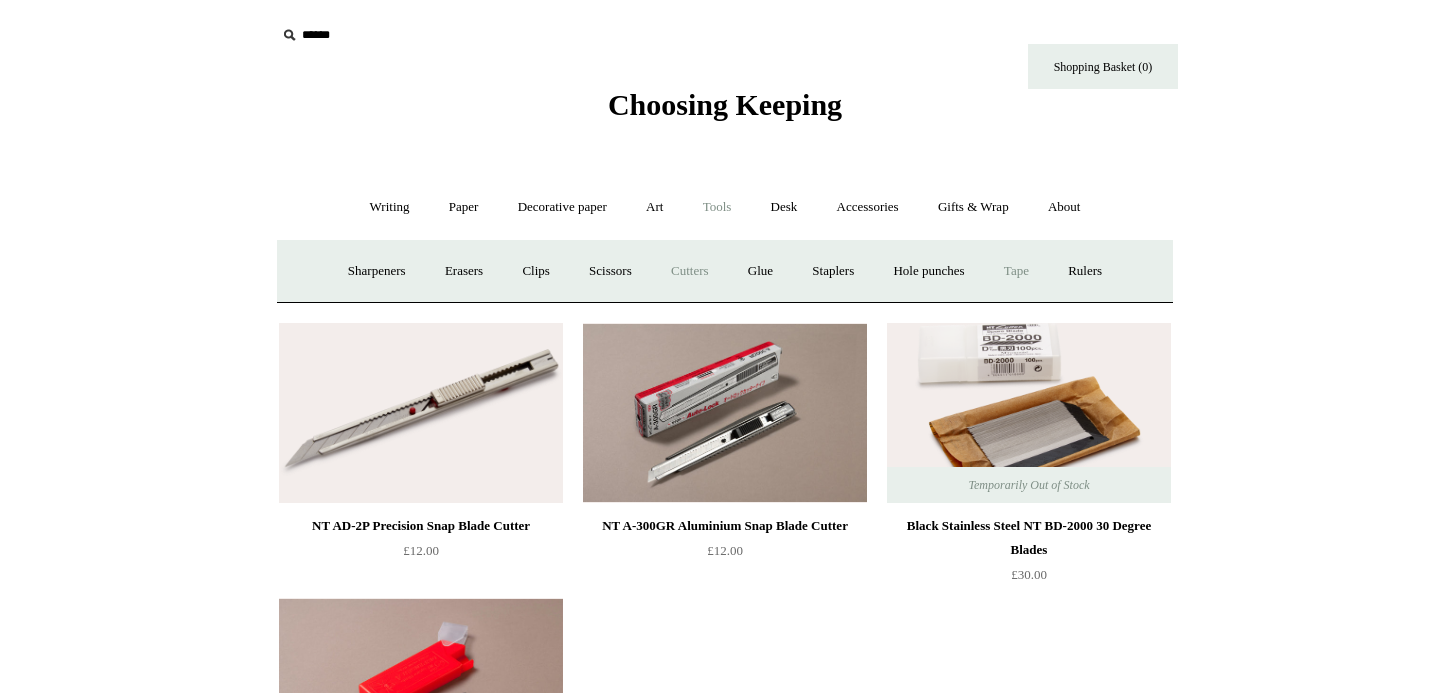 click on "Tape +" at bounding box center [1016, 271] 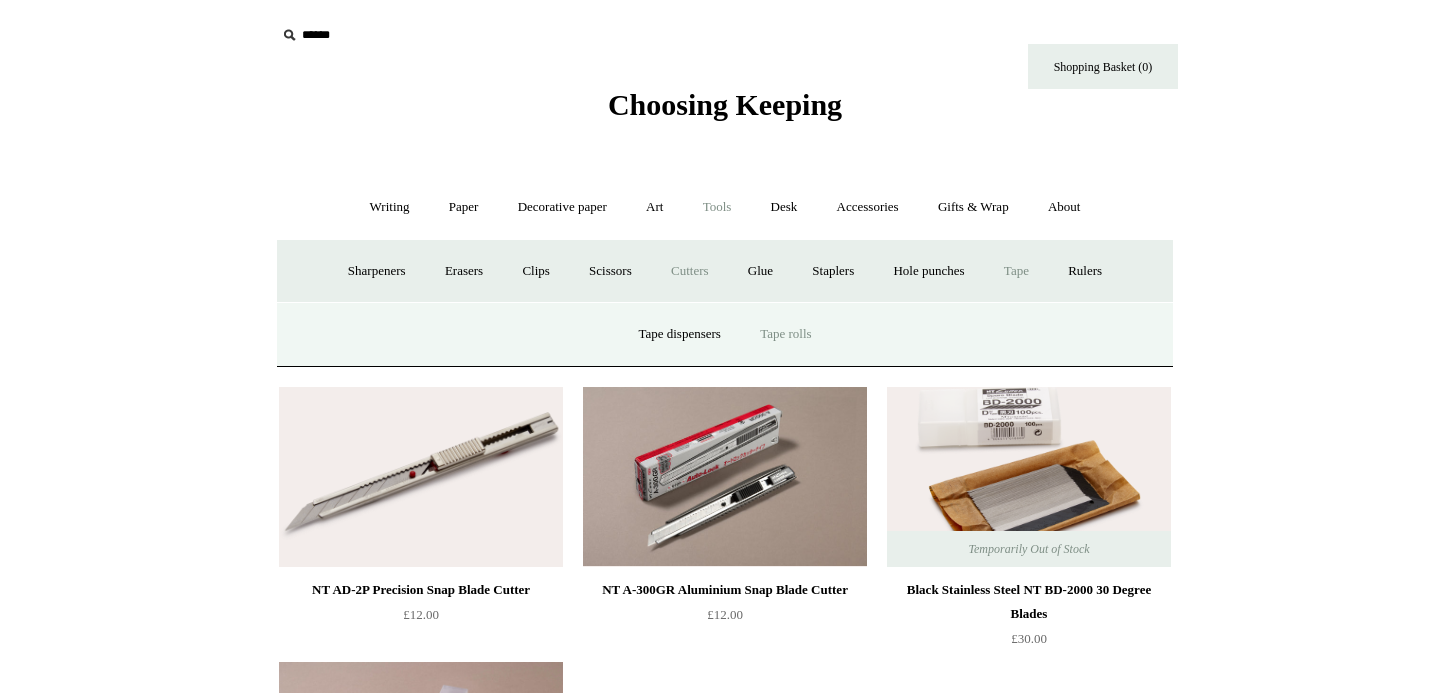 click on "Tape rolls" at bounding box center (785, 334) 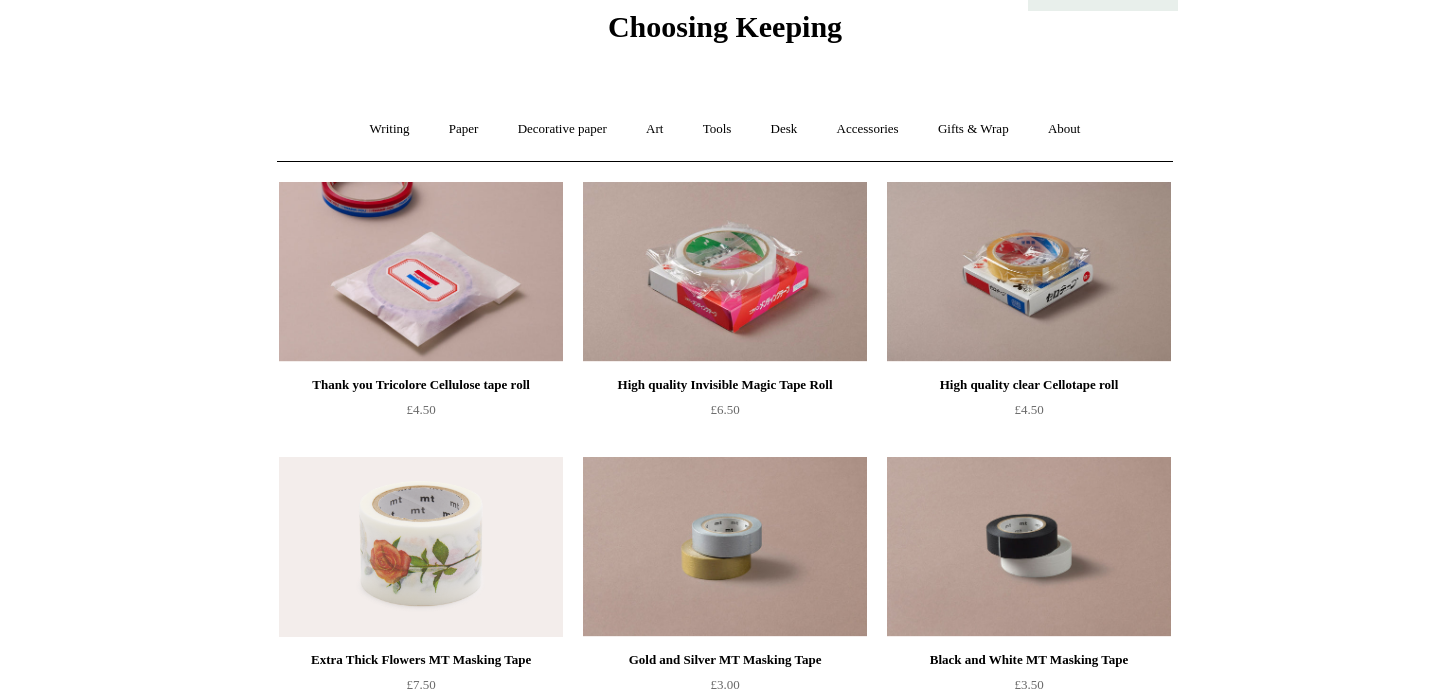 scroll, scrollTop: 0, scrollLeft: 0, axis: both 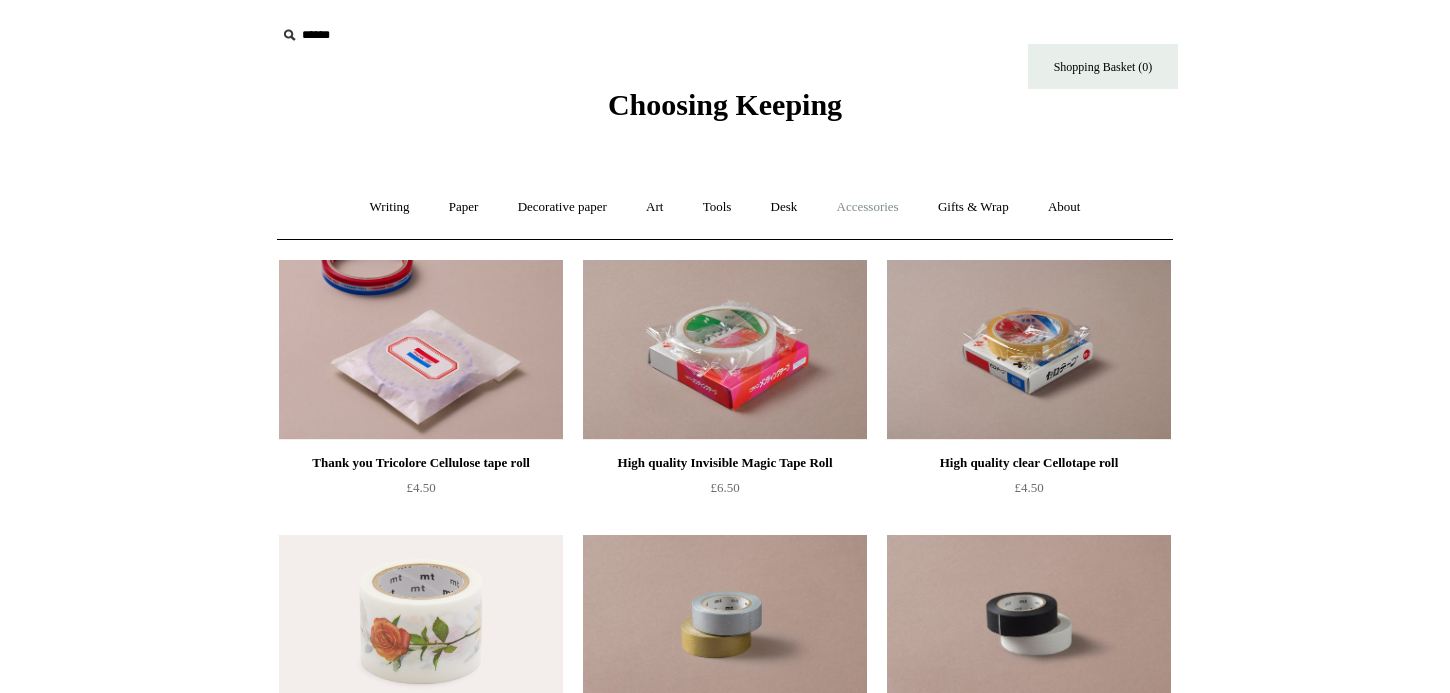click on "Accessories +" at bounding box center (868, 207) 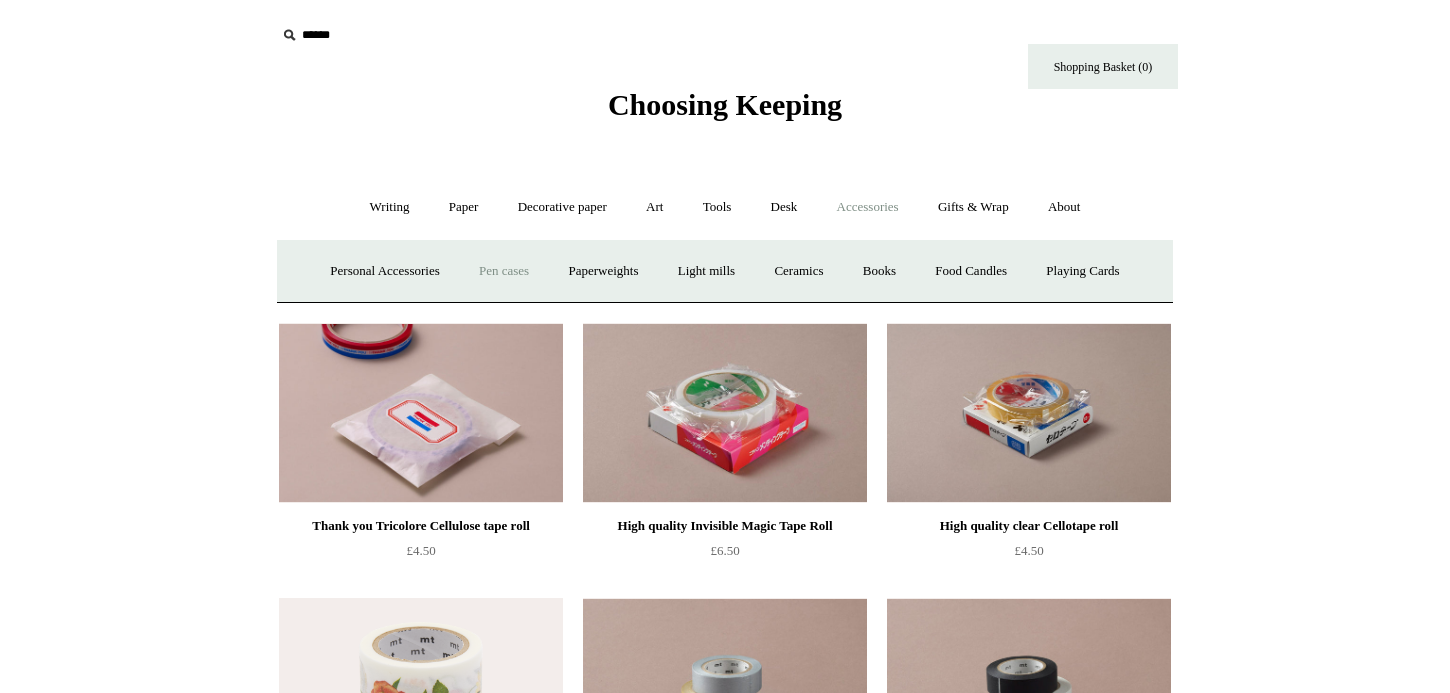 click on "Pen cases" at bounding box center (504, 271) 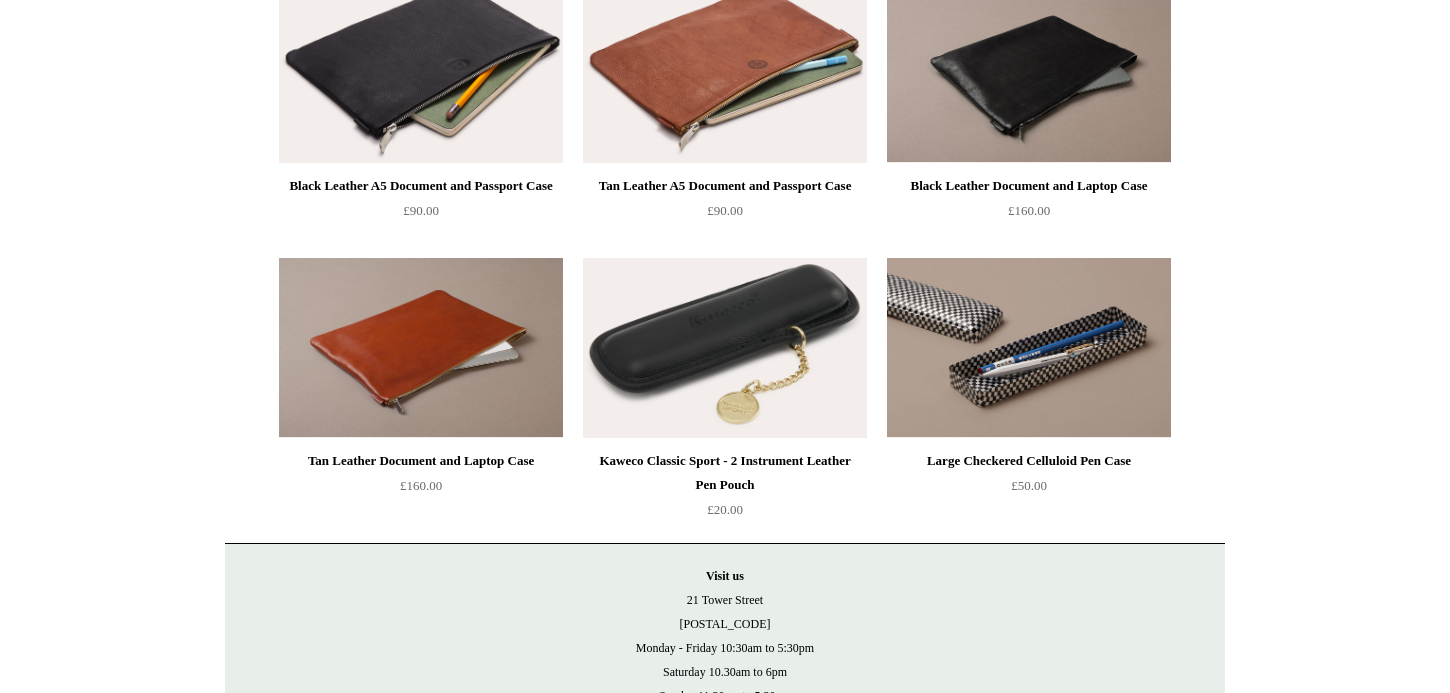 scroll, scrollTop: 2004, scrollLeft: 0, axis: vertical 